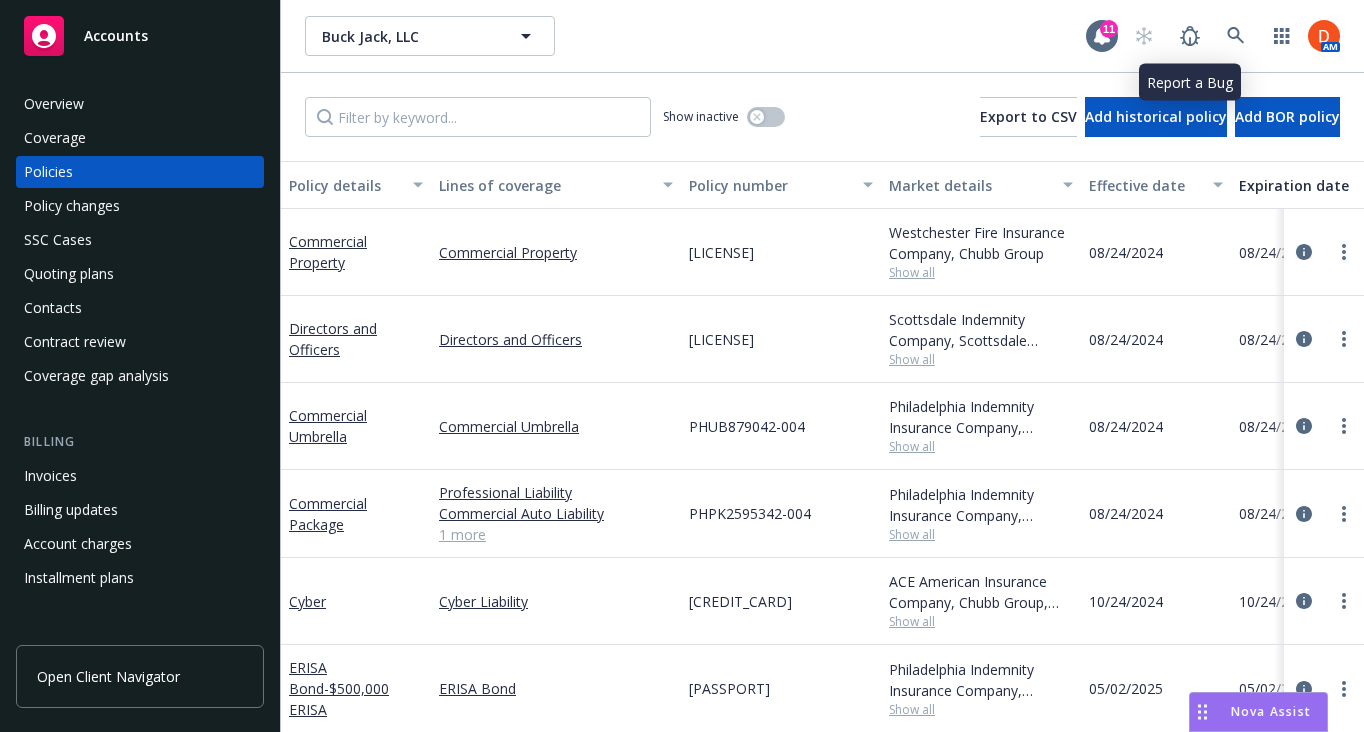 scroll, scrollTop: 0, scrollLeft: 0, axis: both 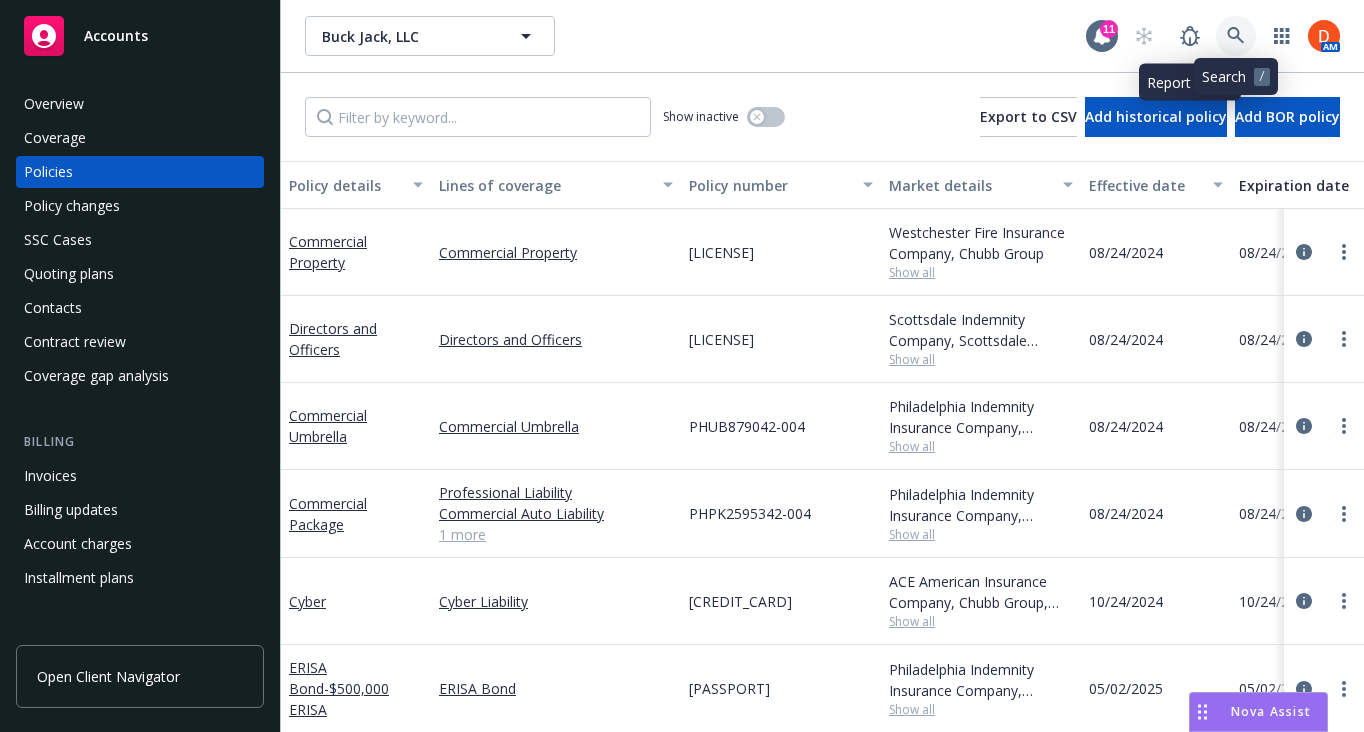 click 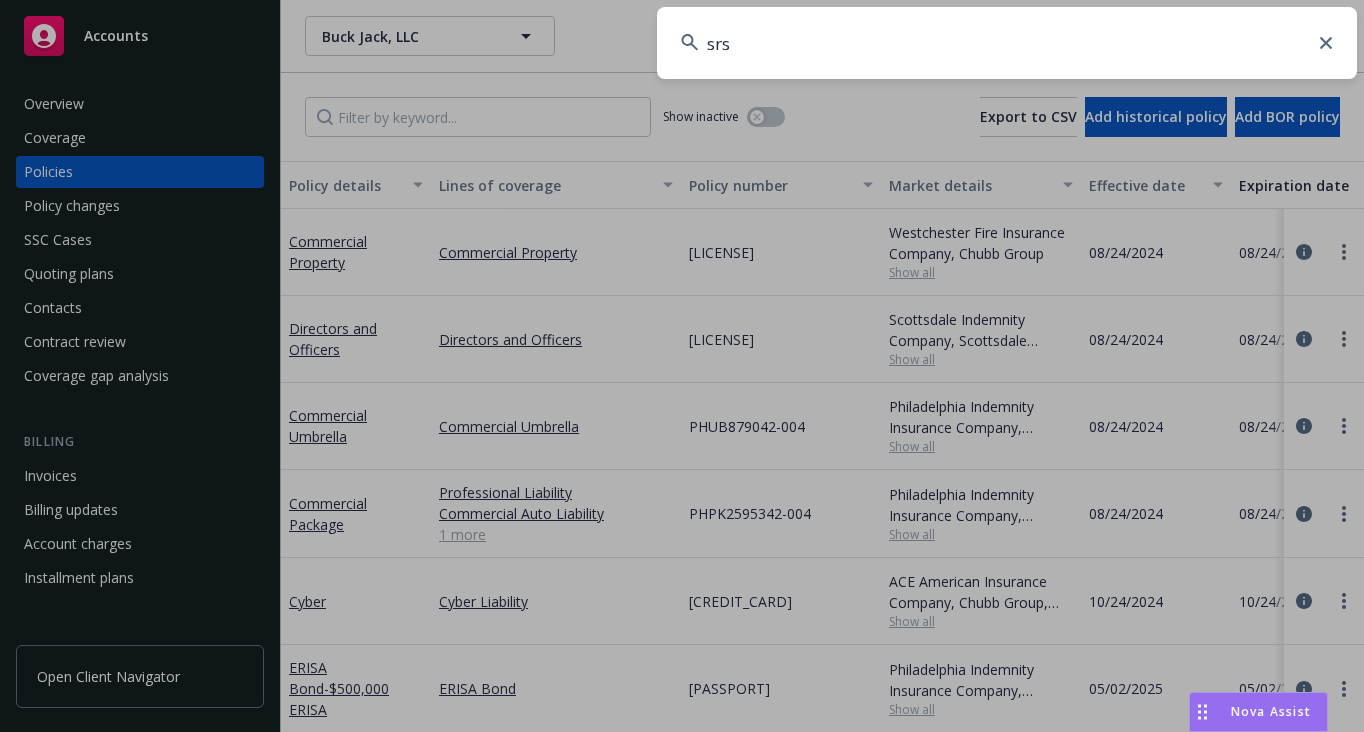 type on "srsc" 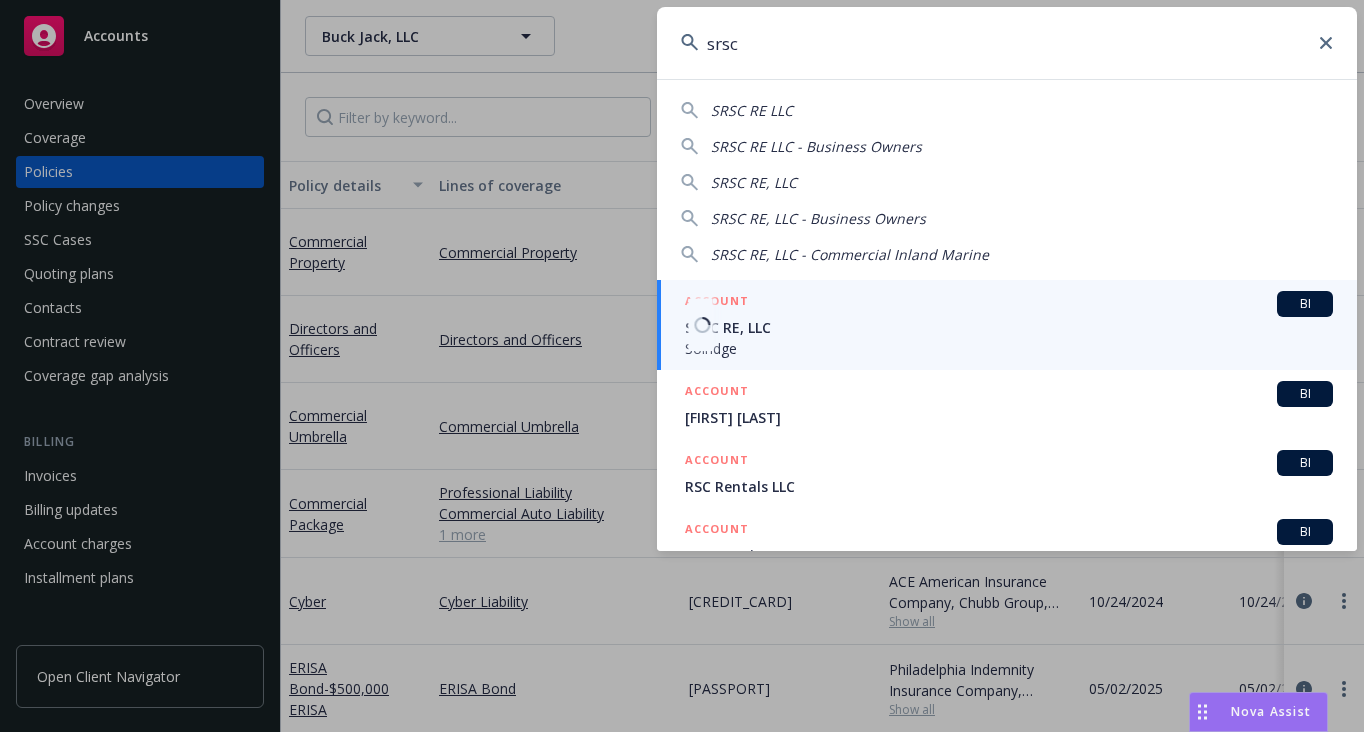 click on "Solridge" at bounding box center [1009, 348] 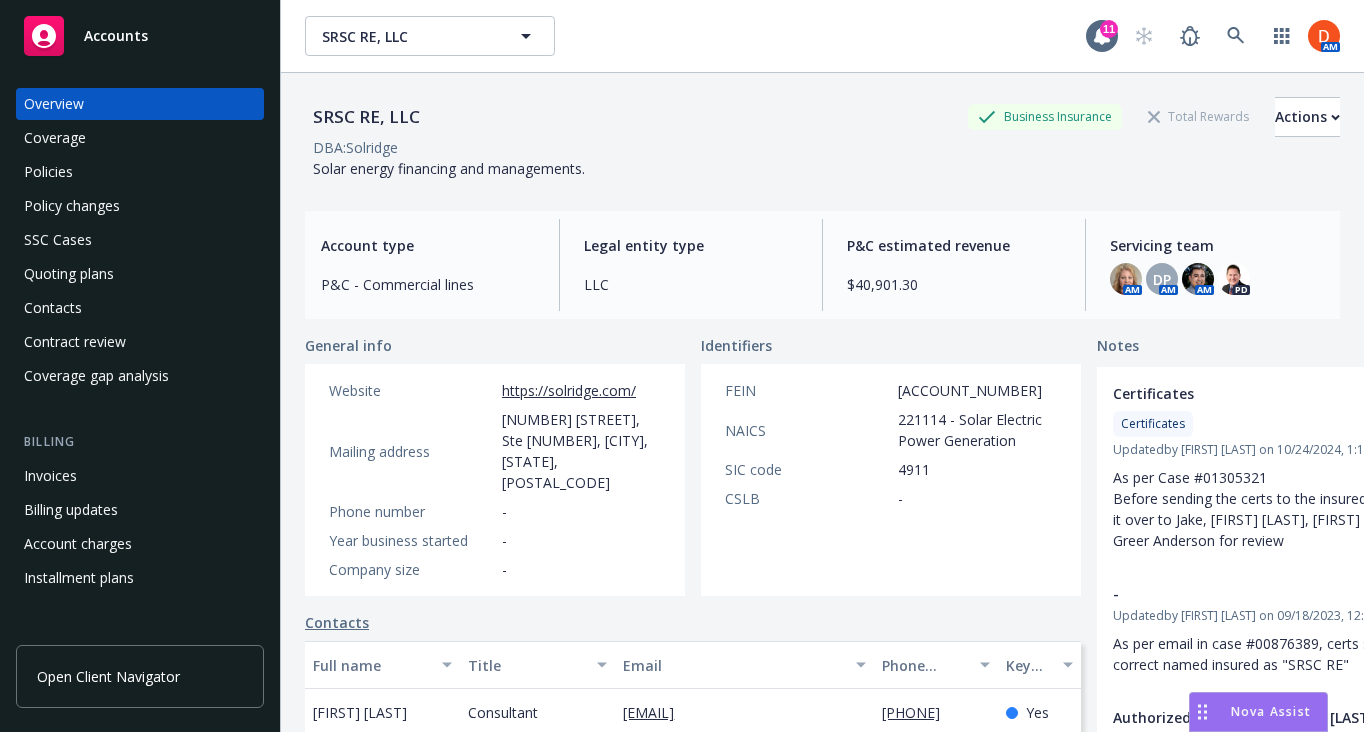 click on "Policies" at bounding box center [140, 172] 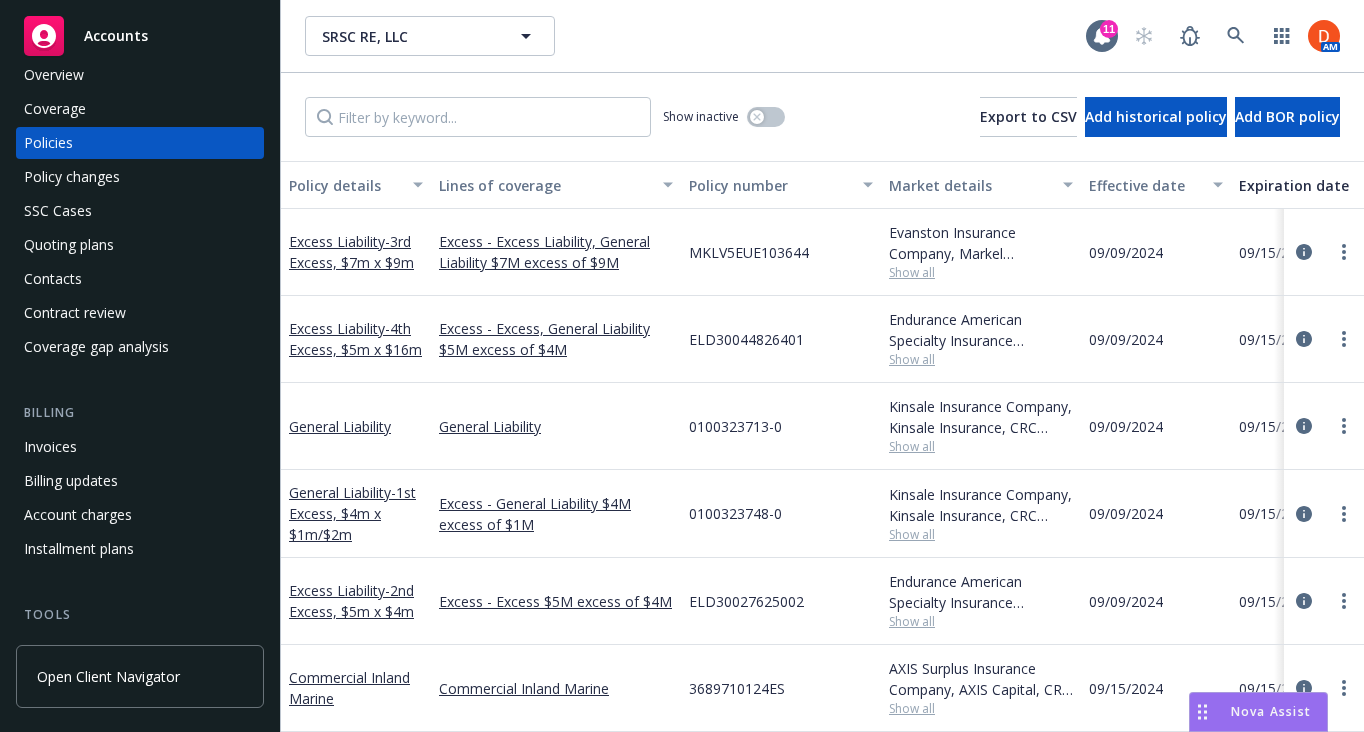 scroll, scrollTop: 25, scrollLeft: 0, axis: vertical 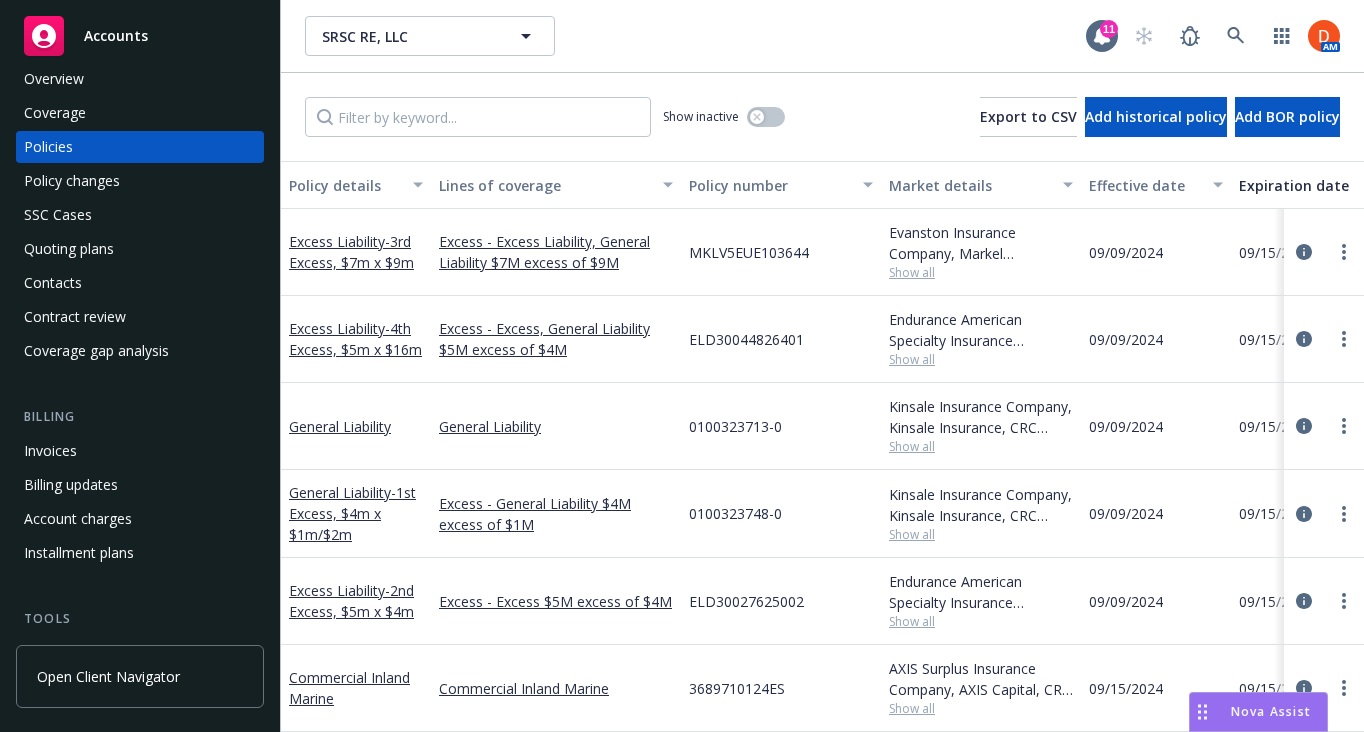 click on "Policy changes" at bounding box center [72, 181] 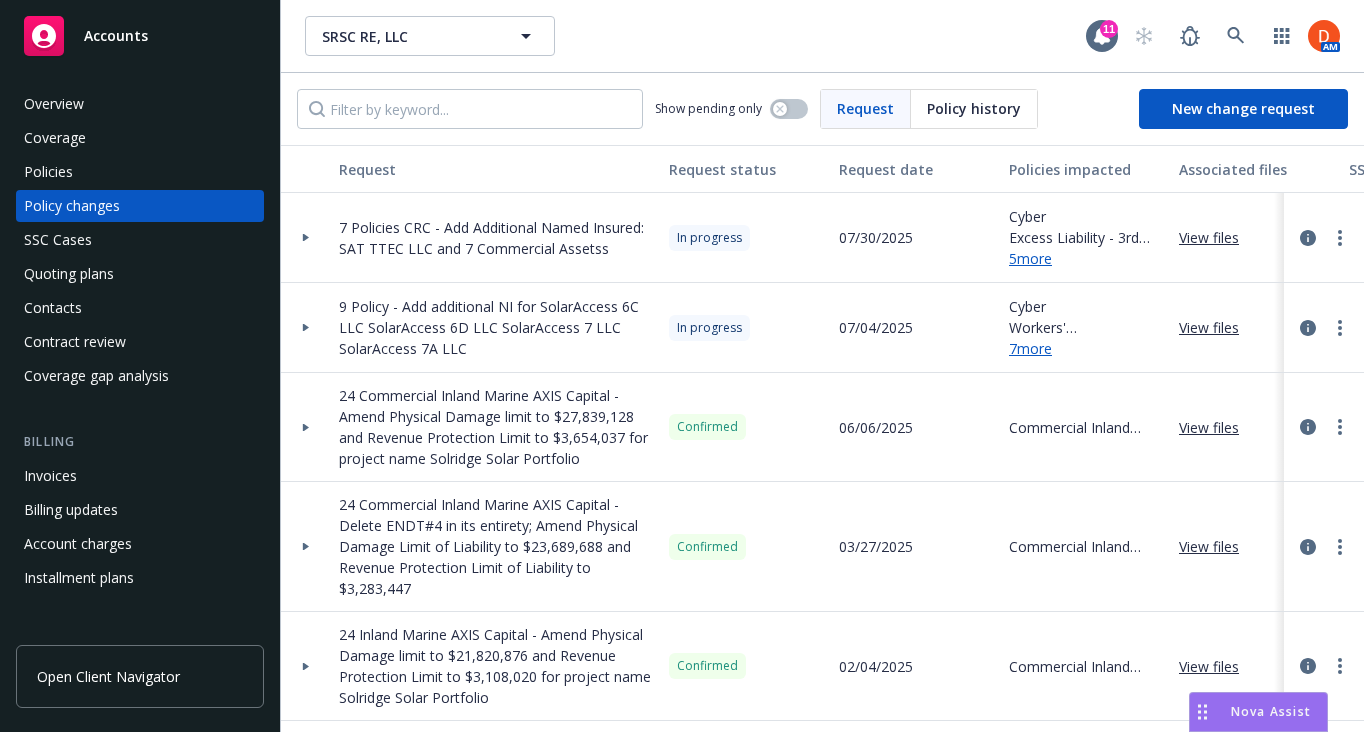 click at bounding box center [306, 237] 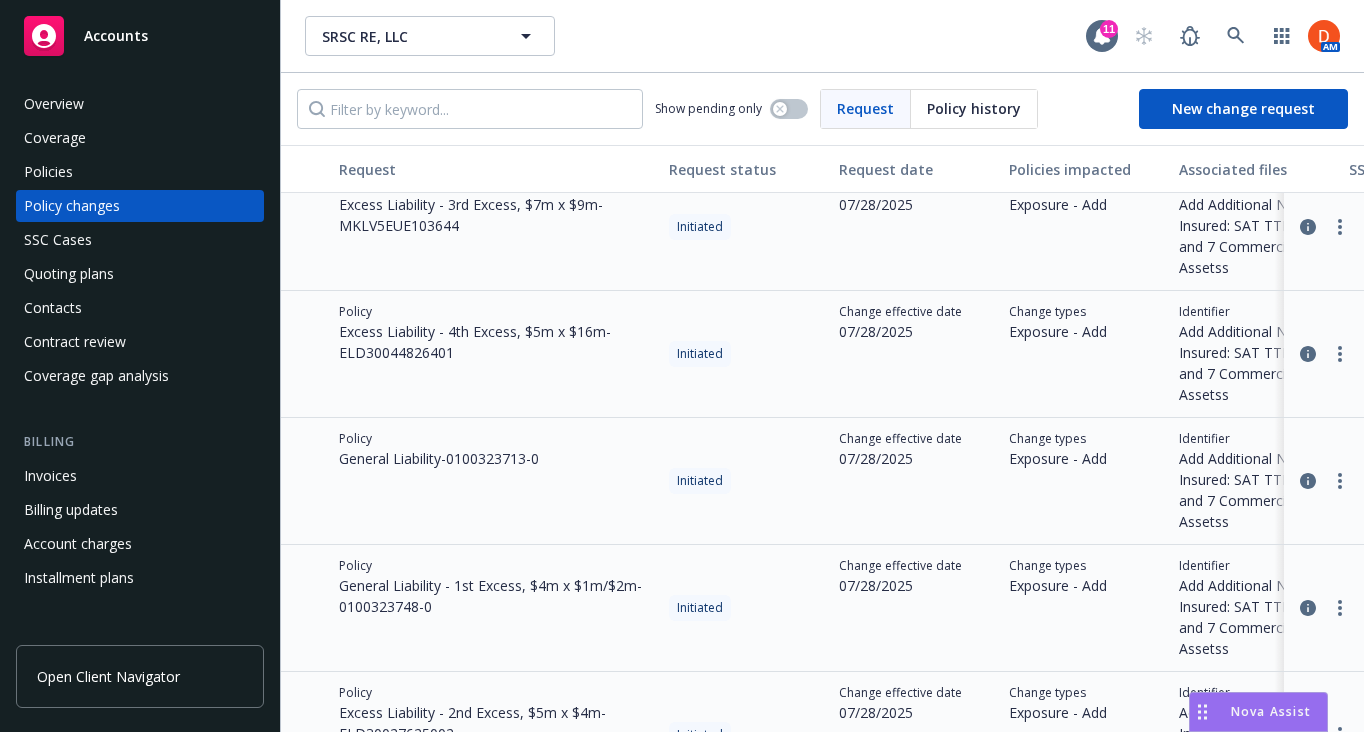 scroll, scrollTop: 244, scrollLeft: 0, axis: vertical 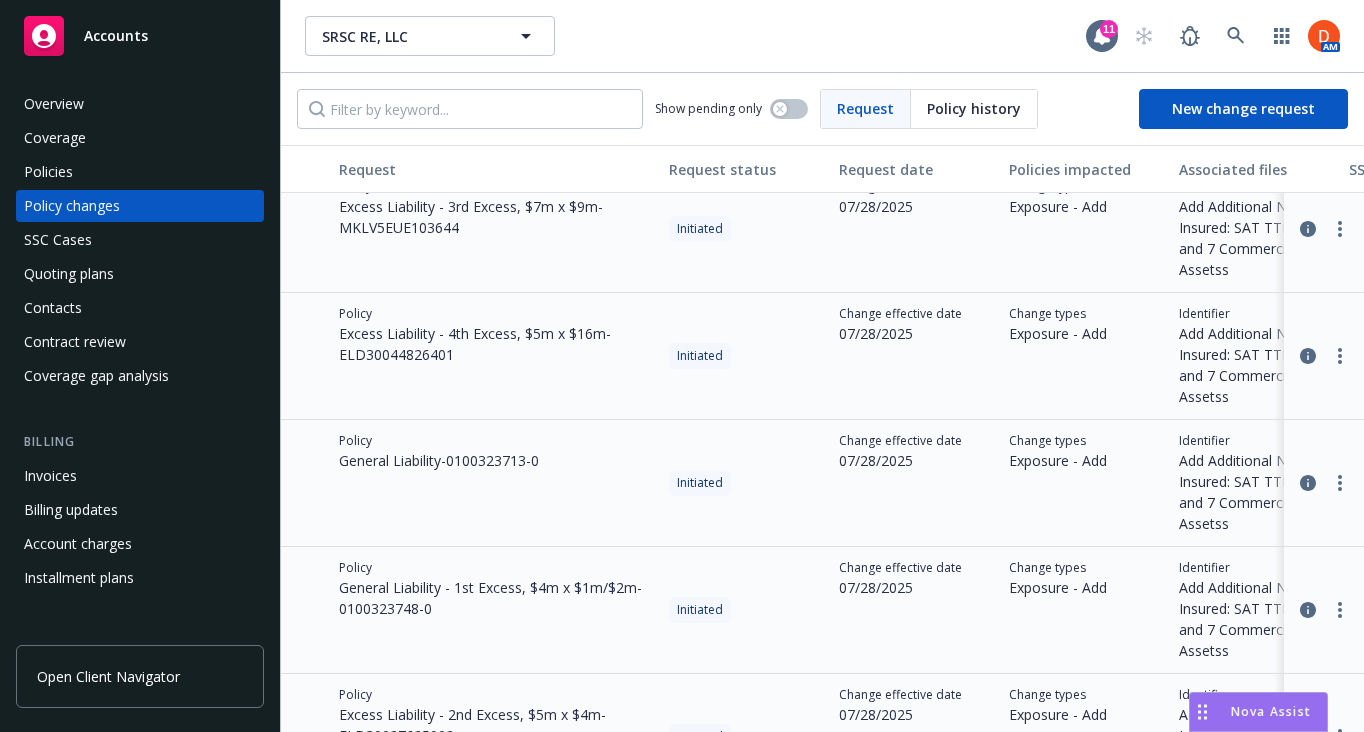 click on "Policies" at bounding box center [48, 172] 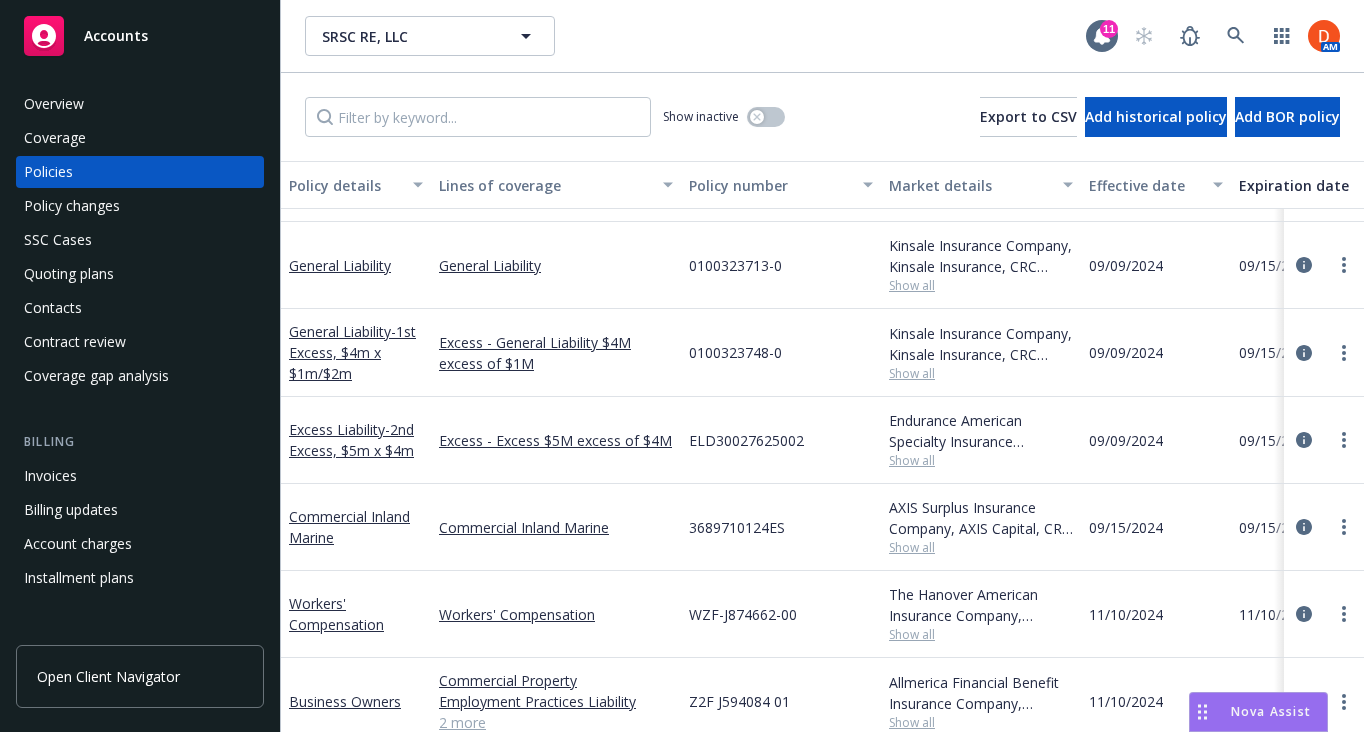 scroll, scrollTop: 135, scrollLeft: 0, axis: vertical 